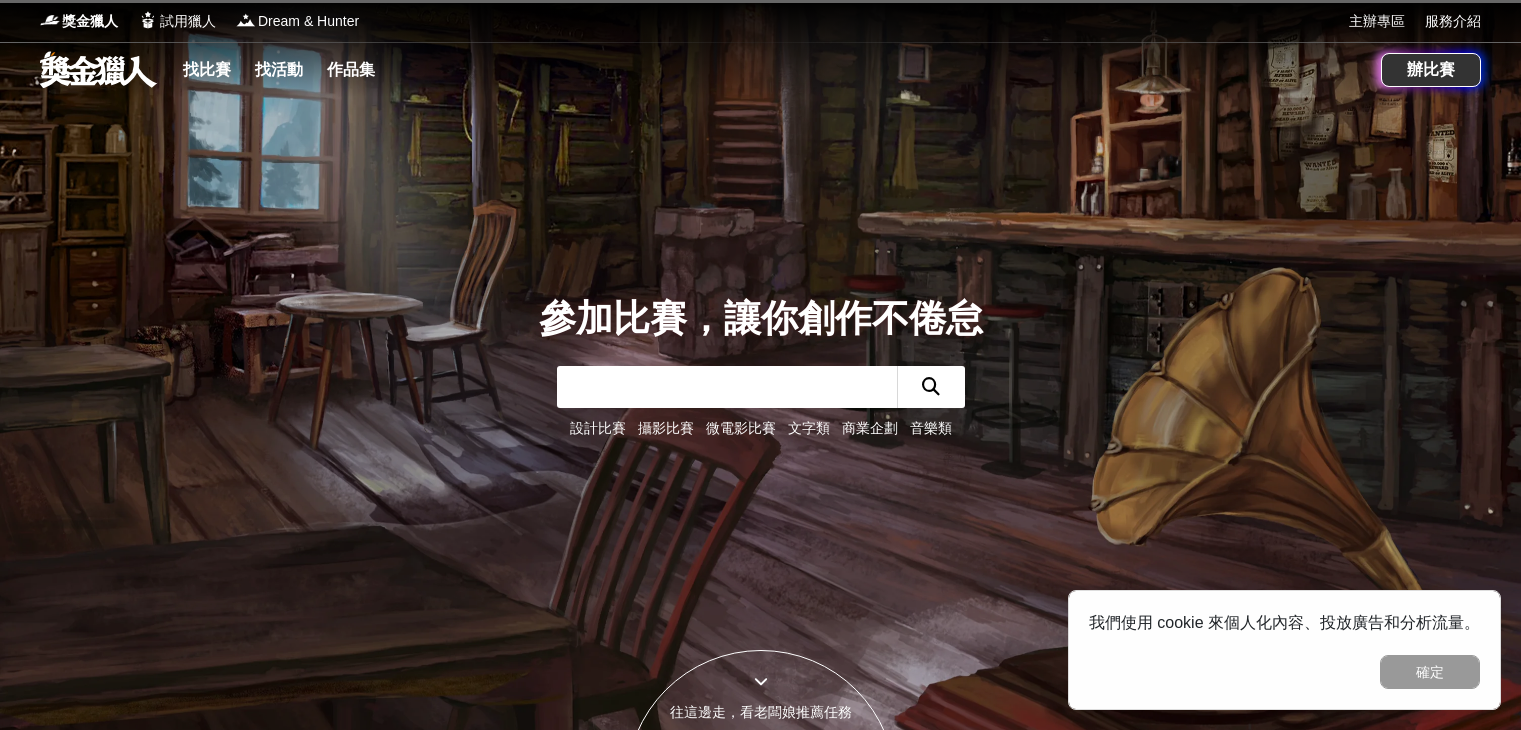 scroll, scrollTop: 0, scrollLeft: 0, axis: both 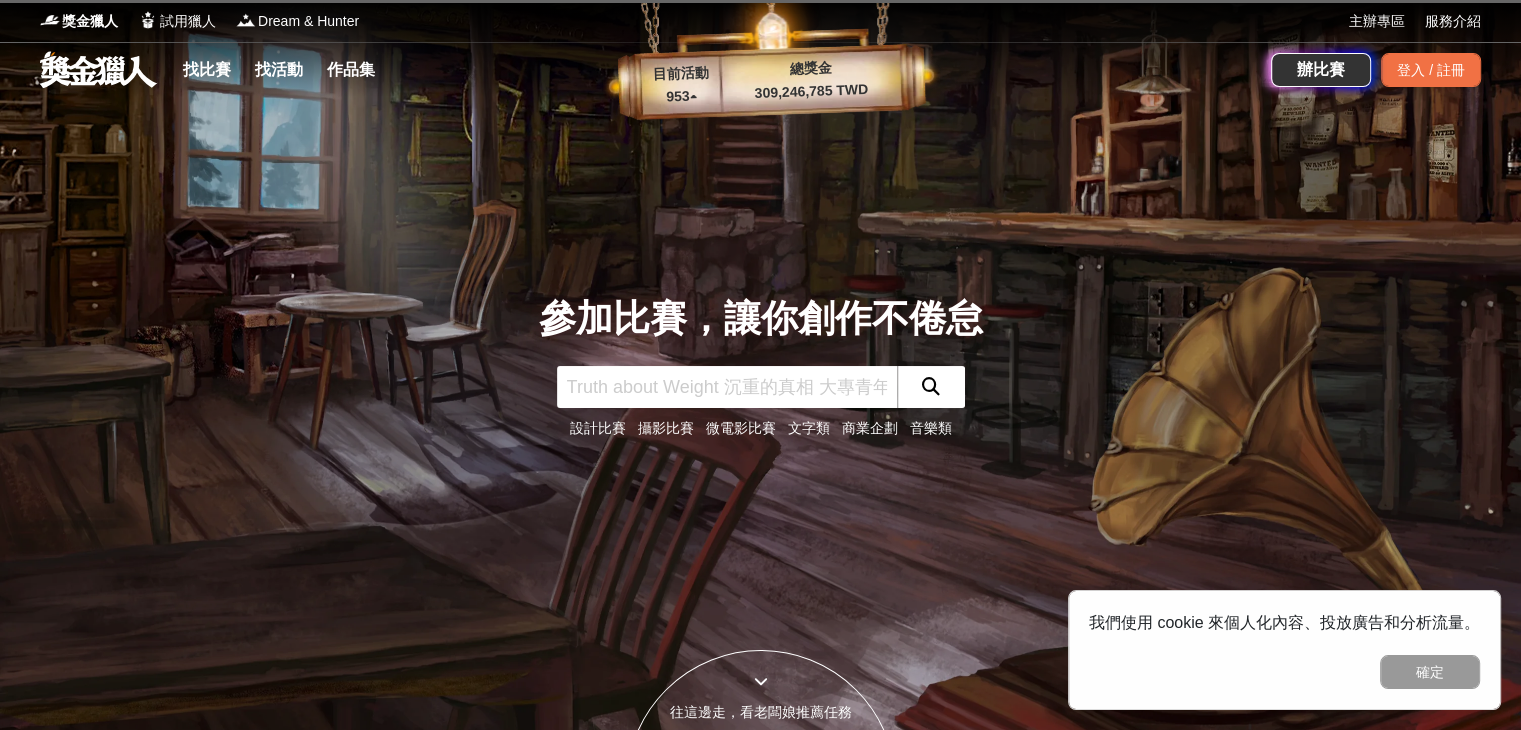click on "參加比賽，讓你創作不倦怠 設計比賽 攝影比賽 微電影比賽 文字類 商業企劃 音樂類" at bounding box center [761, 365] 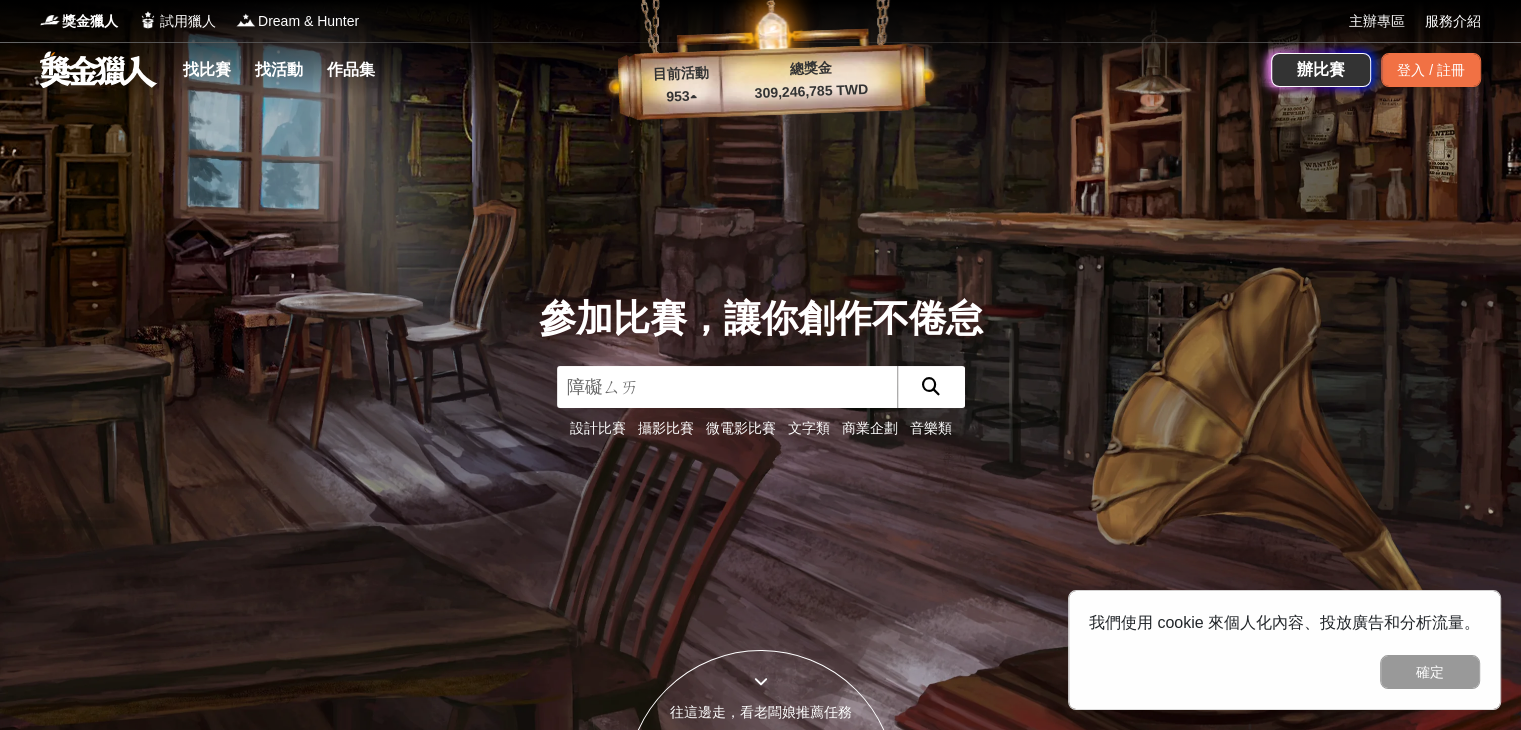 type on "障礙賽" 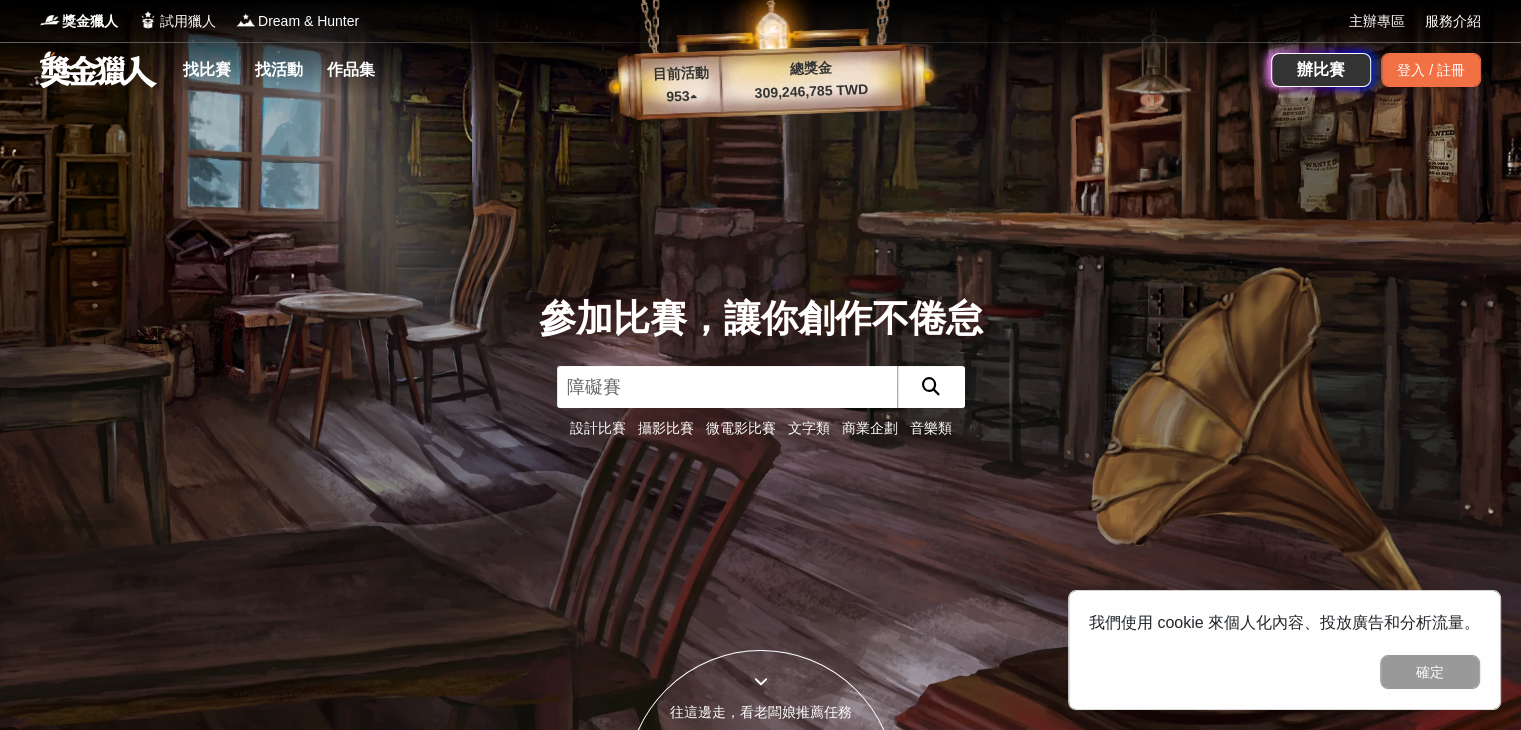 click at bounding box center (931, 387) 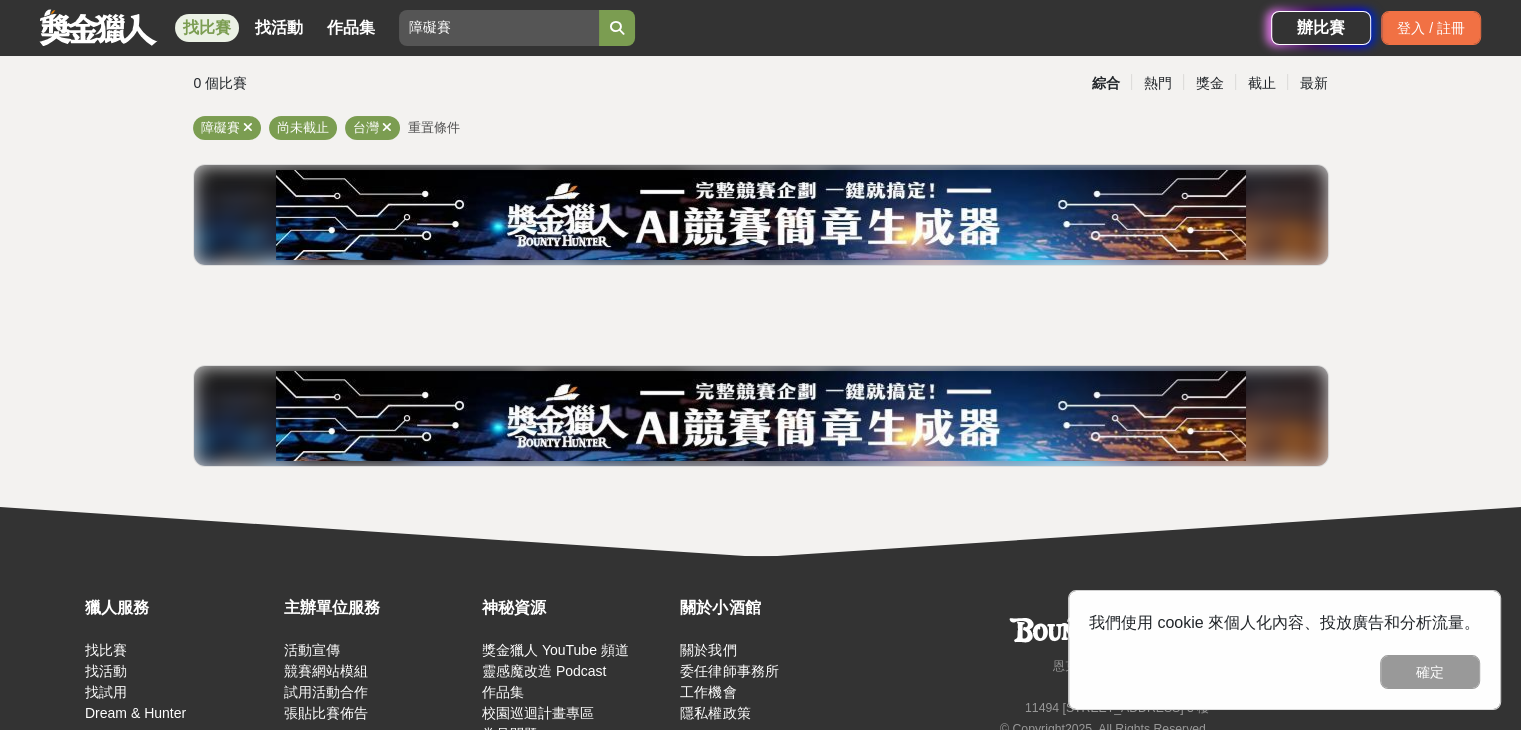 scroll, scrollTop: 0, scrollLeft: 0, axis: both 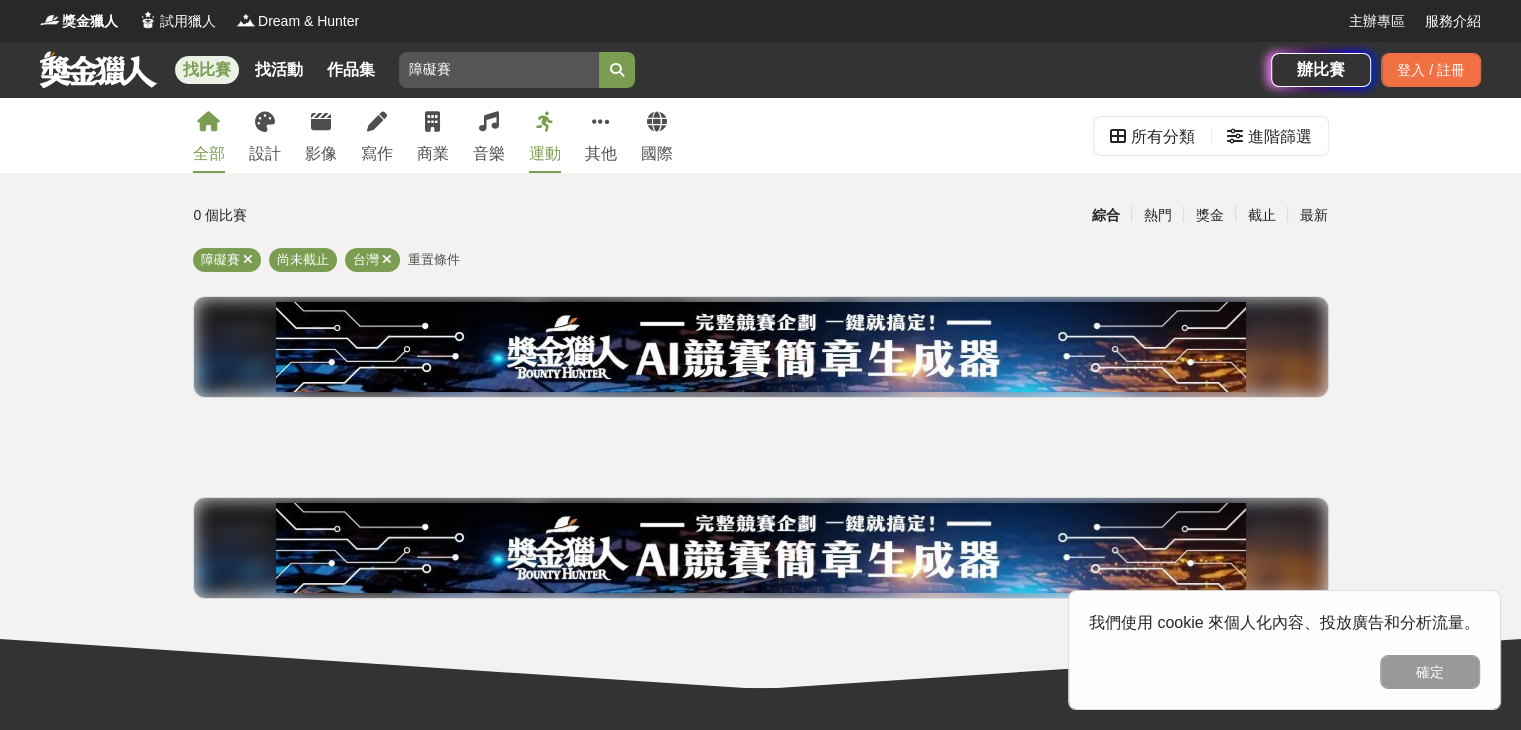 click on "運動" at bounding box center [545, 154] 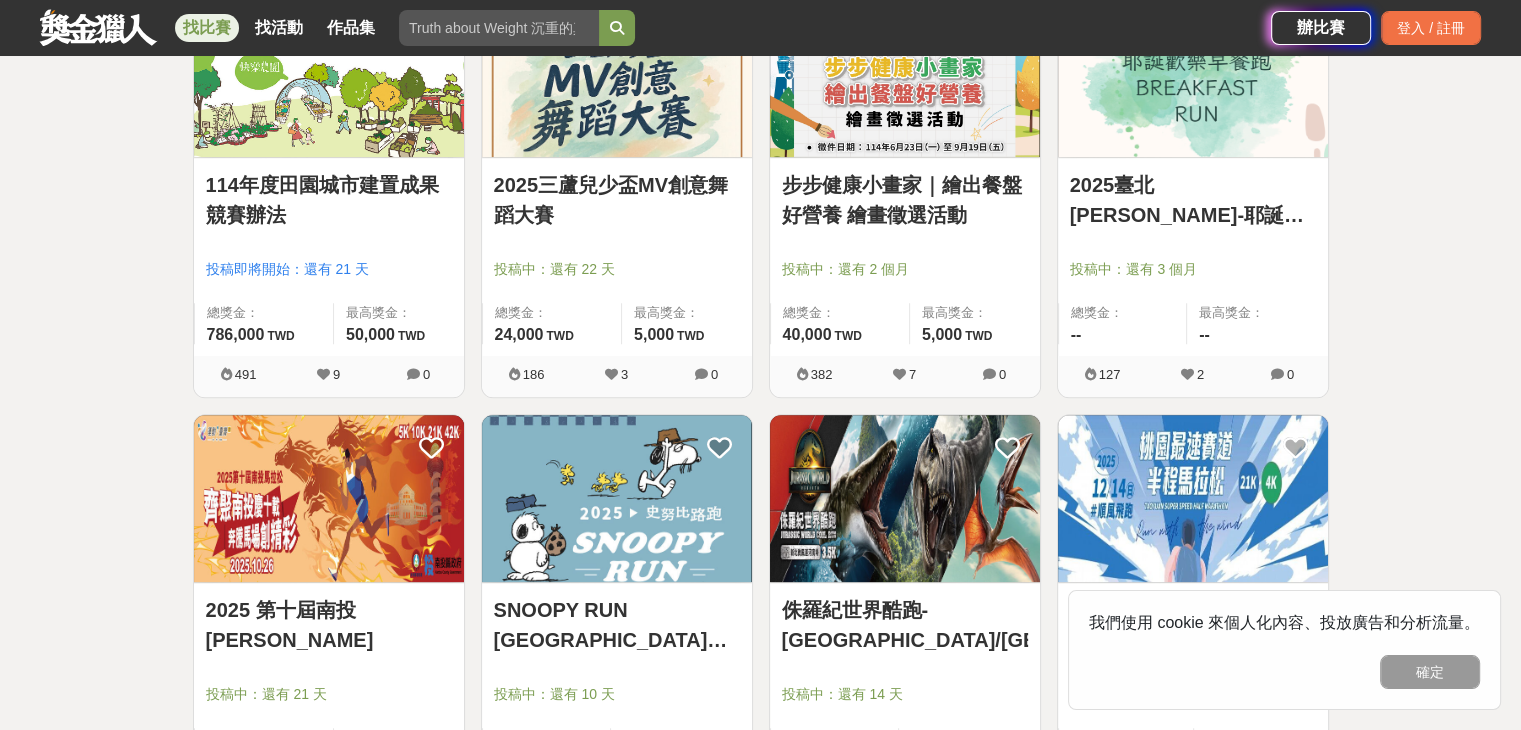 scroll, scrollTop: 1016, scrollLeft: 0, axis: vertical 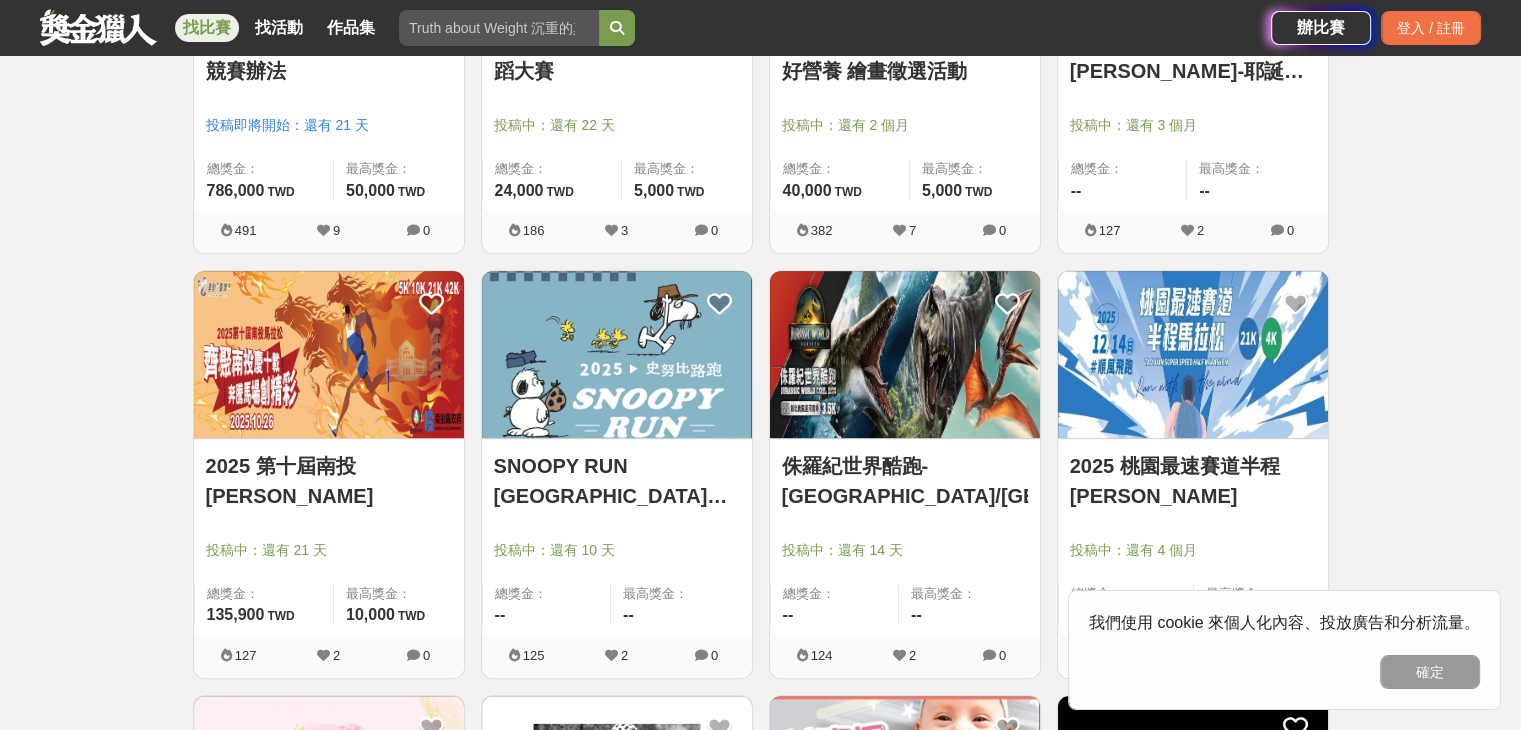 click at bounding box center [905, 354] 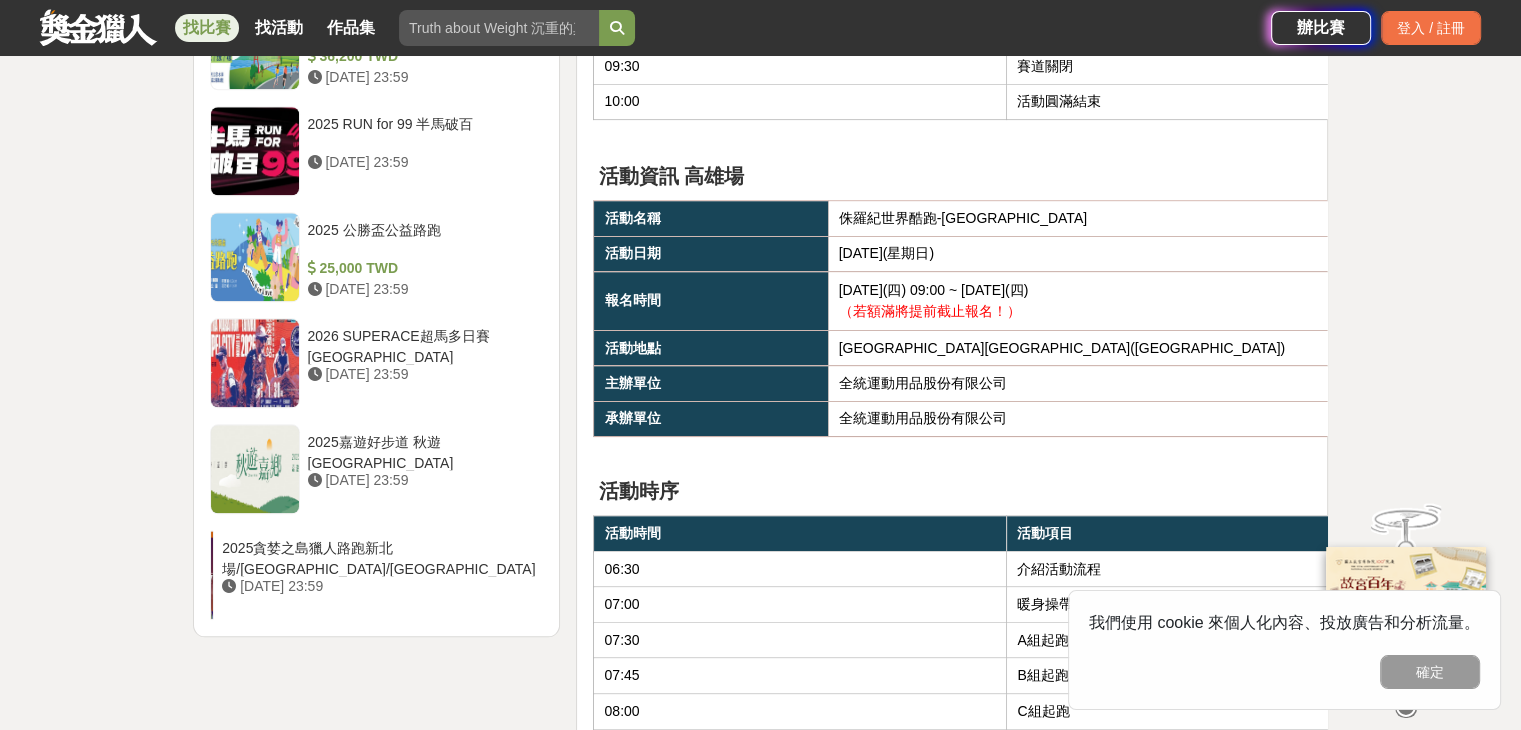 scroll, scrollTop: 2192, scrollLeft: 0, axis: vertical 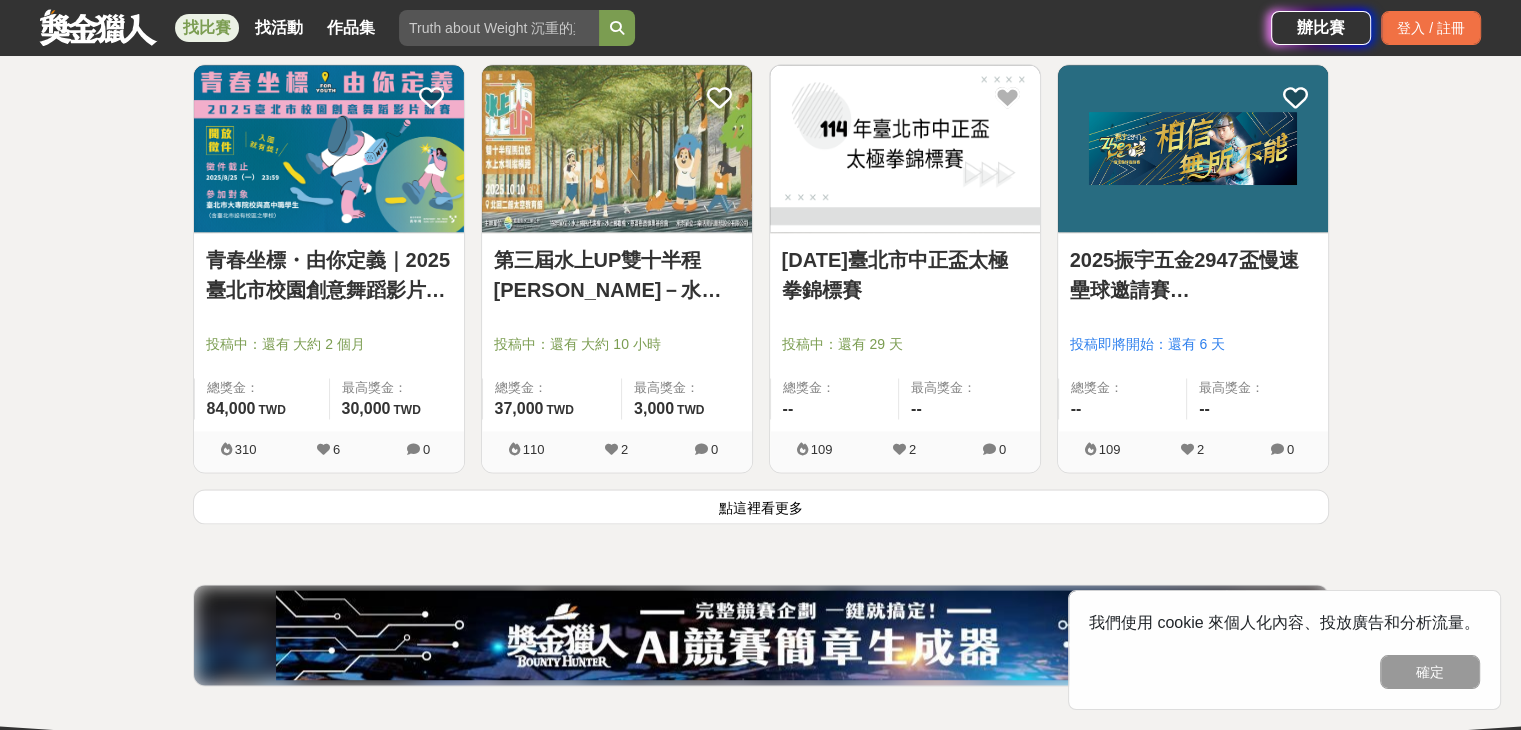 click on "點這裡看更多" at bounding box center [761, 506] 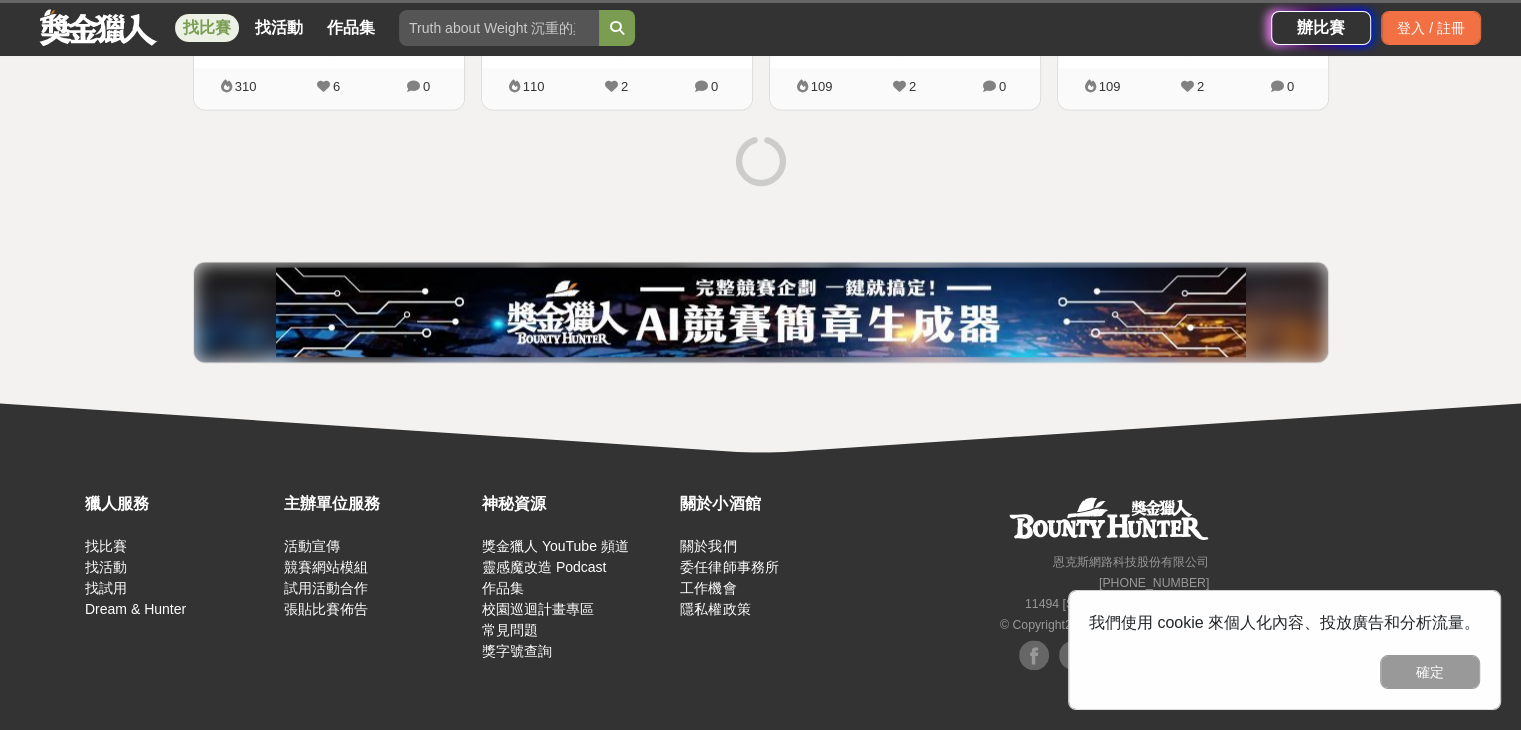 scroll, scrollTop: 2858, scrollLeft: 0, axis: vertical 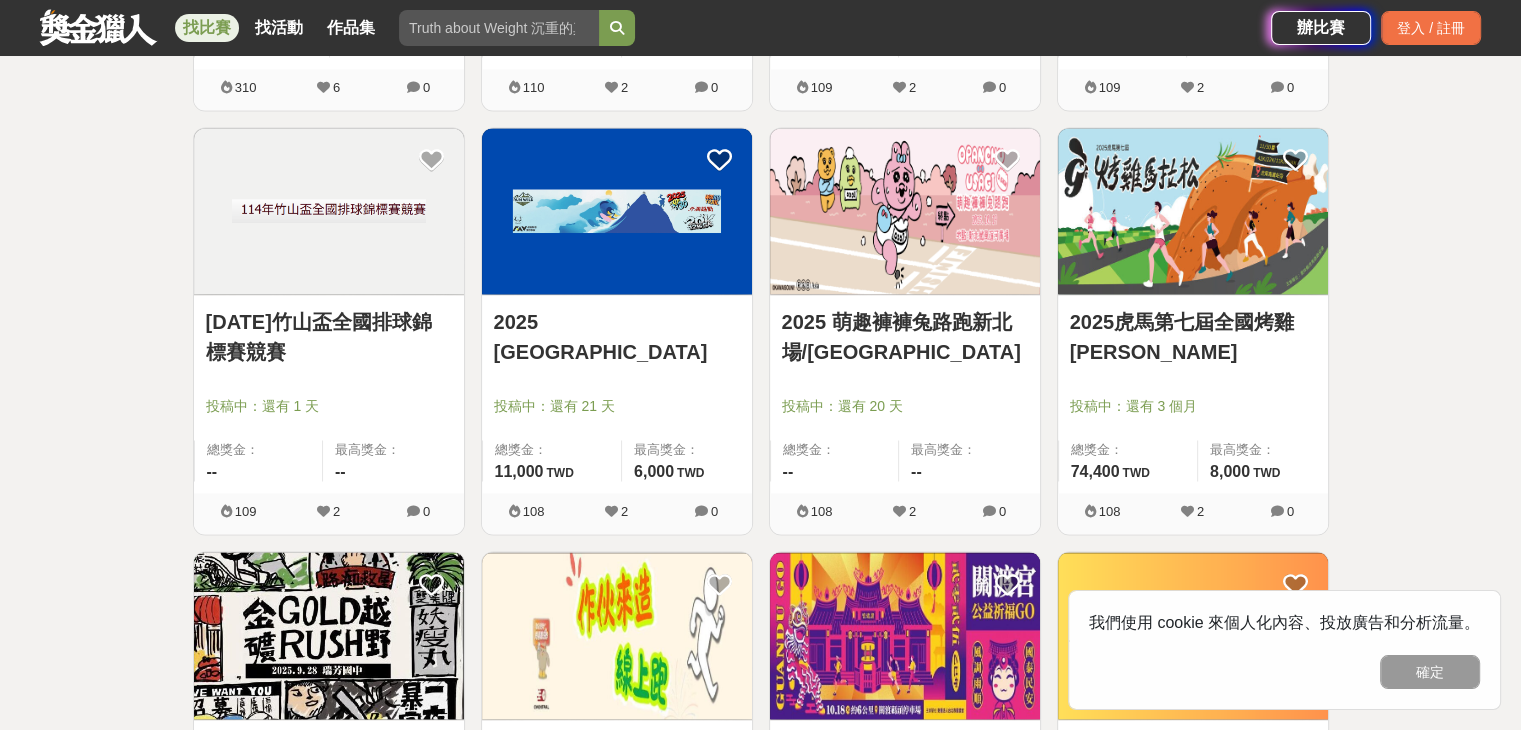 click on "2025 外澳越野 投稿中：還有 21 天 總獎金： 11,000 11,000 TWD 最高獎金： 6,000 TWD" at bounding box center [617, 394] 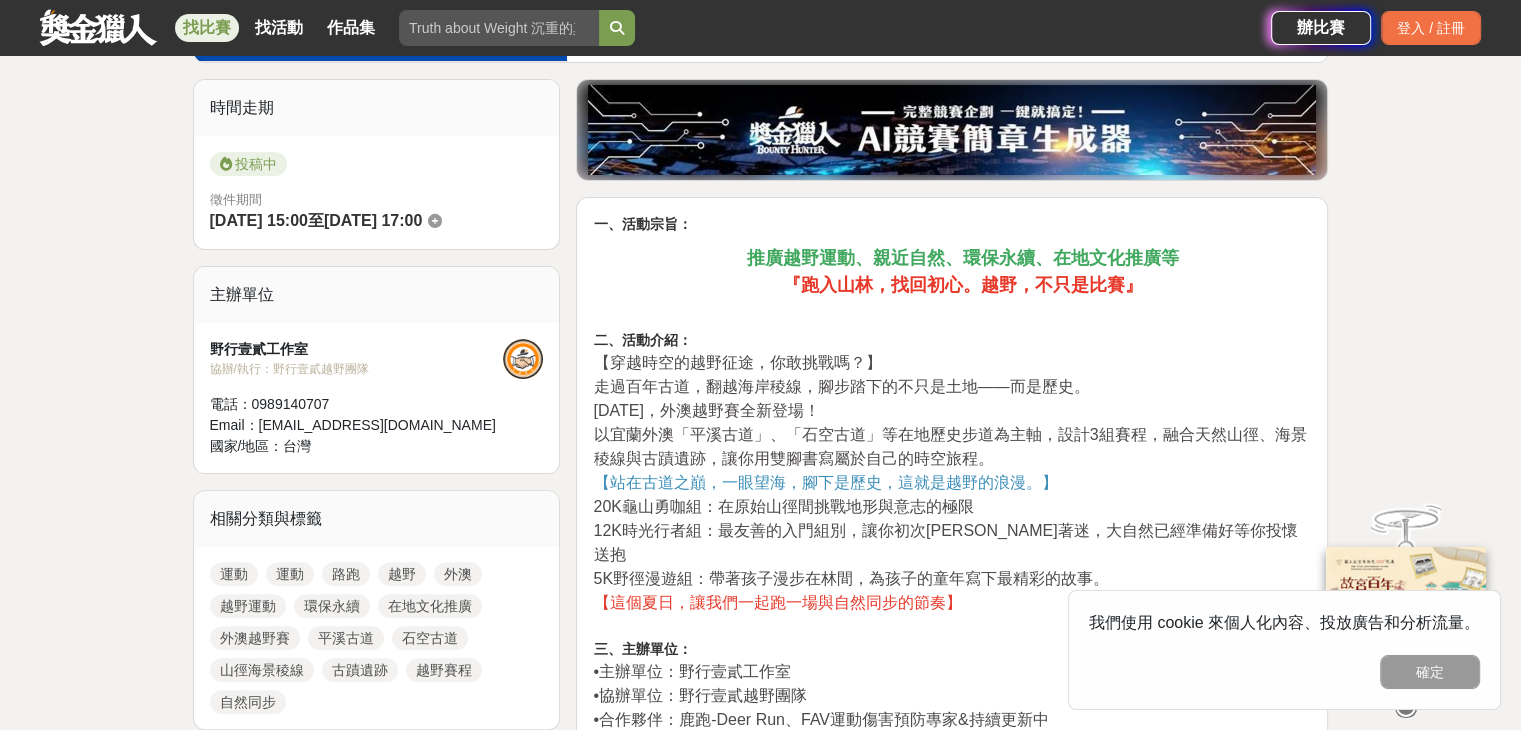 scroll, scrollTop: 604, scrollLeft: 0, axis: vertical 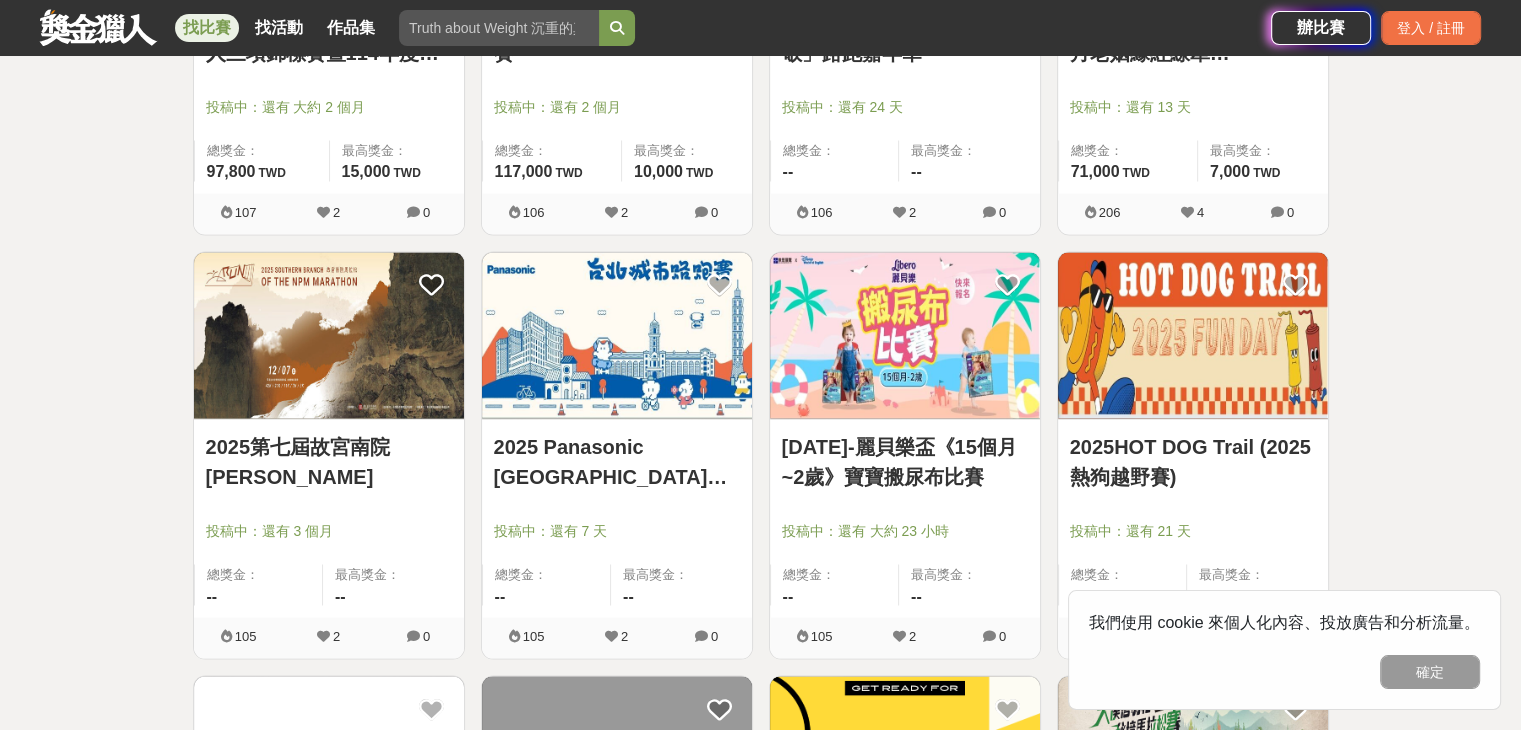 click at bounding box center (1193, 336) 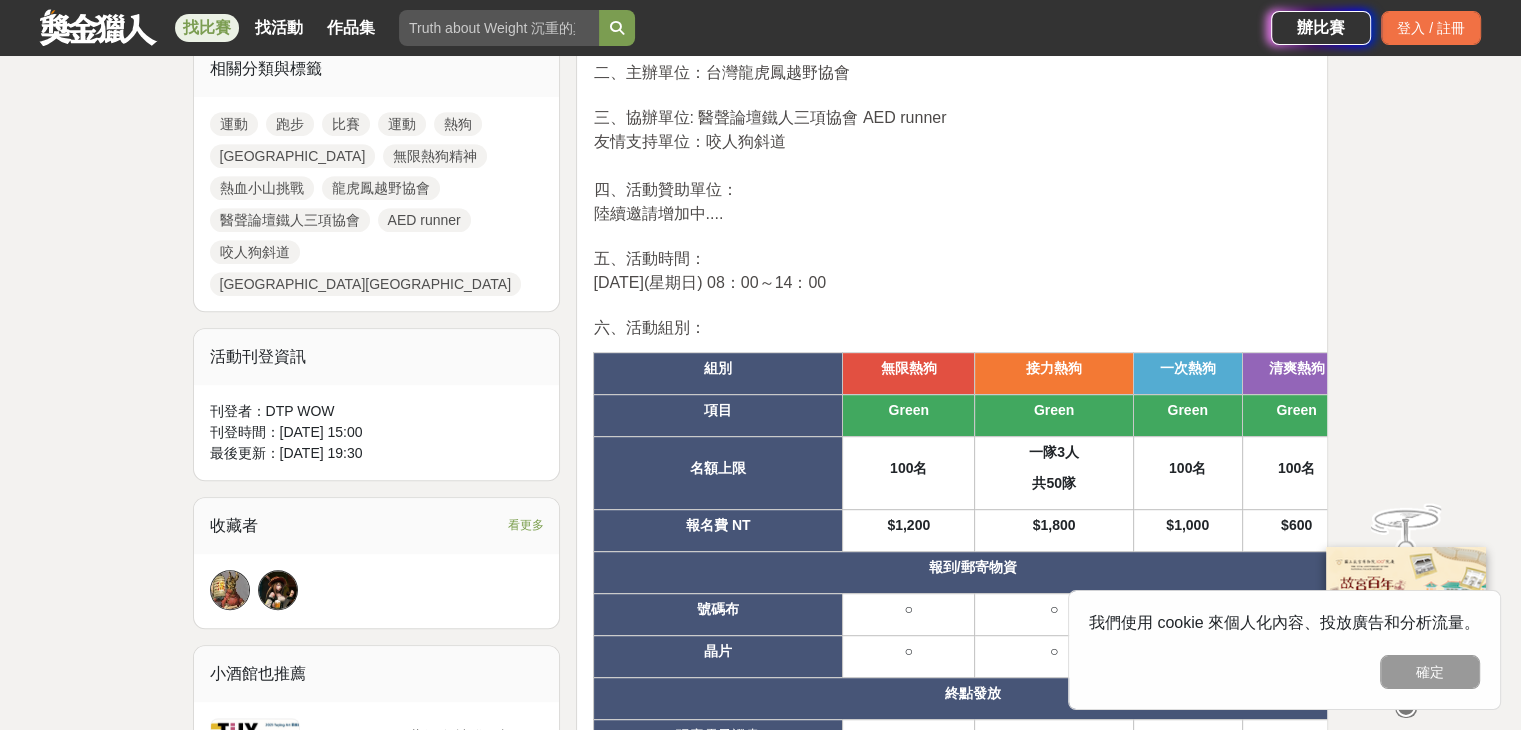 scroll, scrollTop: 924, scrollLeft: 0, axis: vertical 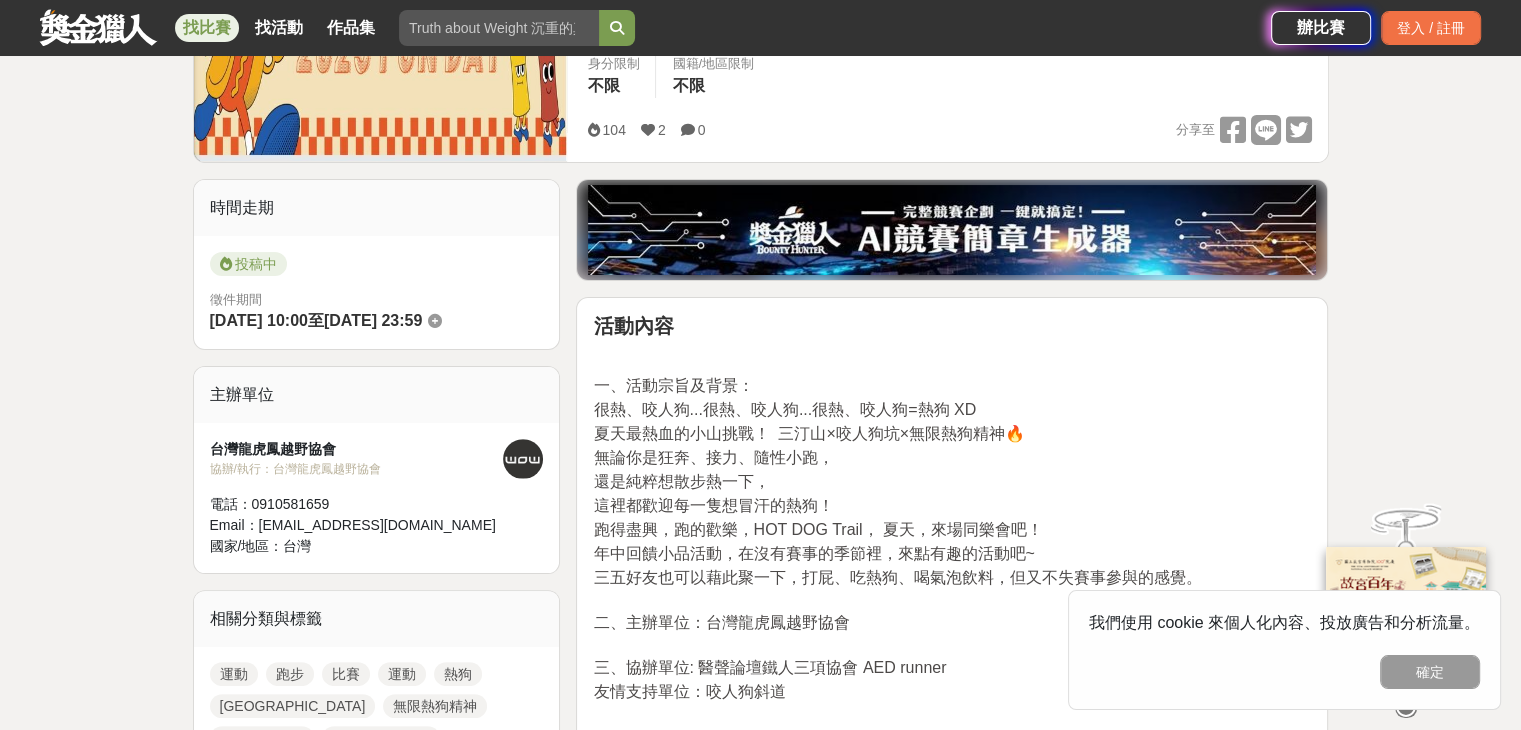 click on "很熱、咬人狗...很熱、咬人狗...很熱、咬人狗=熱狗 XD" at bounding box center [784, 409] 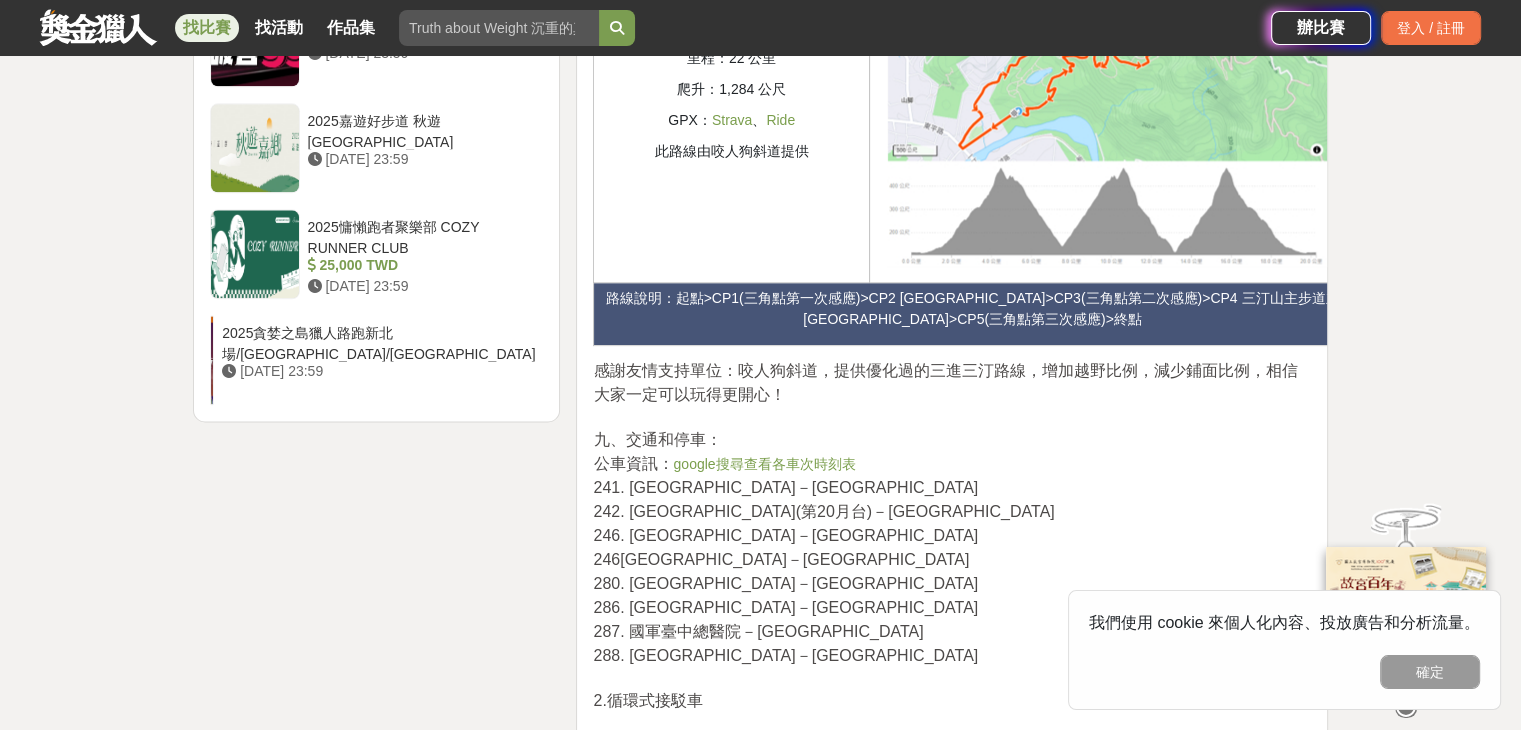 scroll, scrollTop: 2494, scrollLeft: 0, axis: vertical 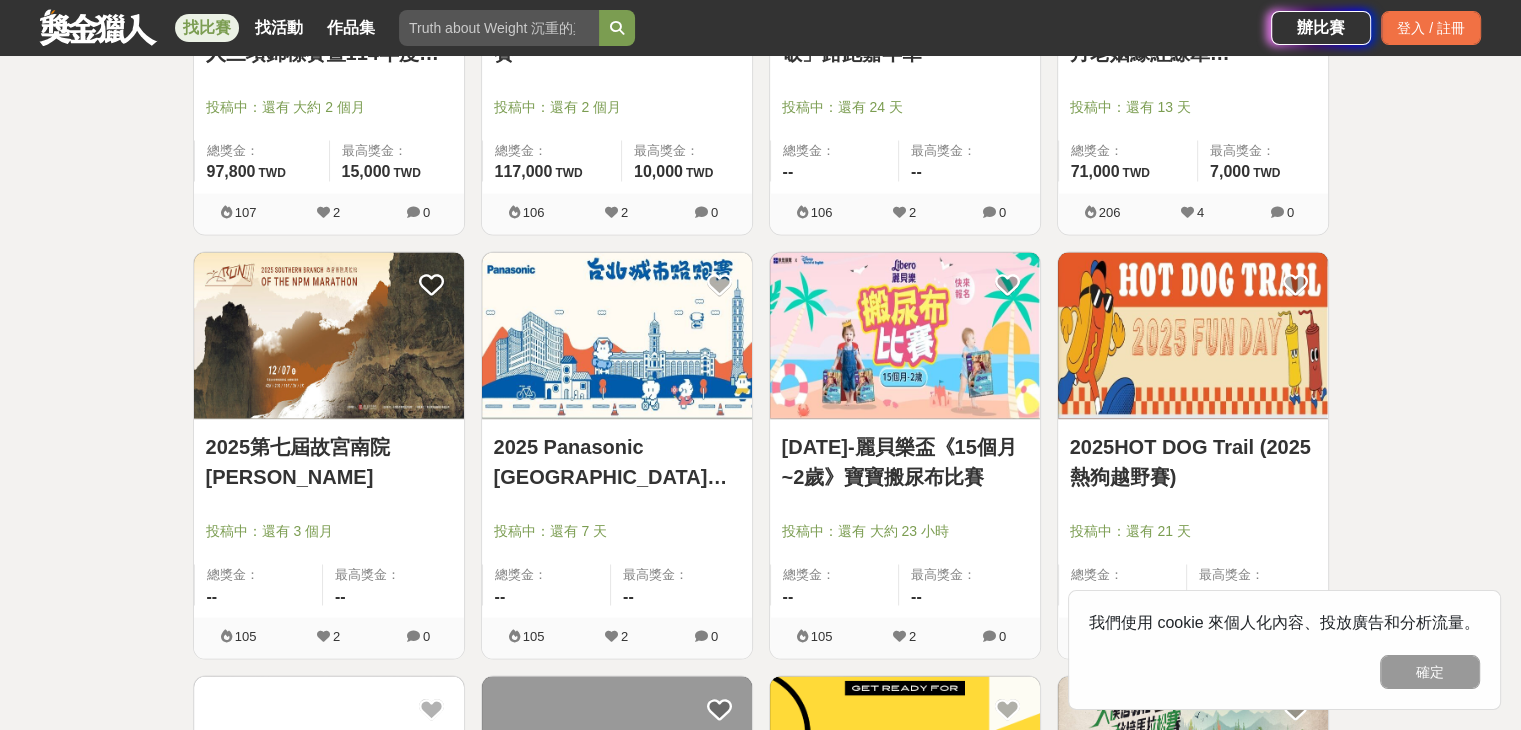 click at bounding box center (329, 336) 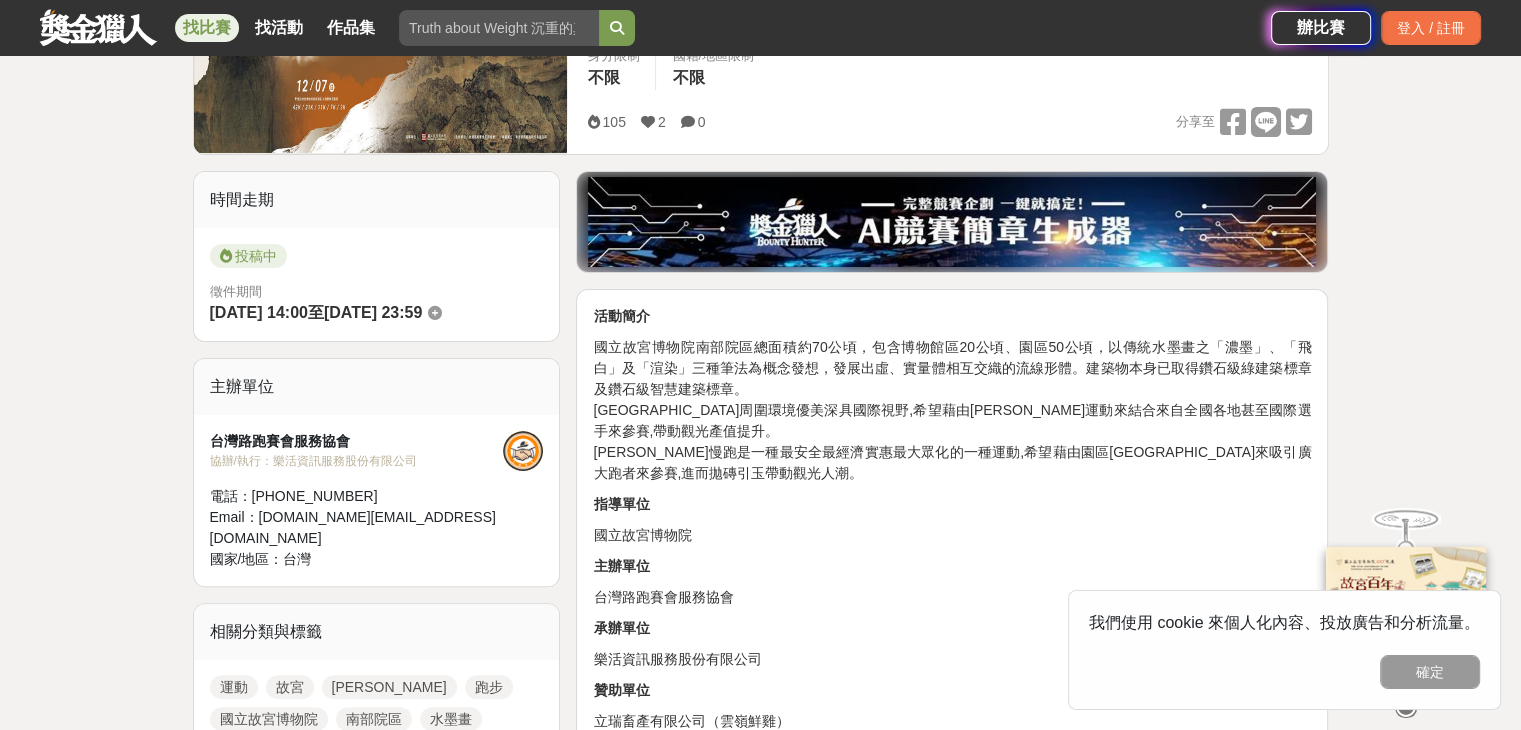 scroll, scrollTop: 182, scrollLeft: 0, axis: vertical 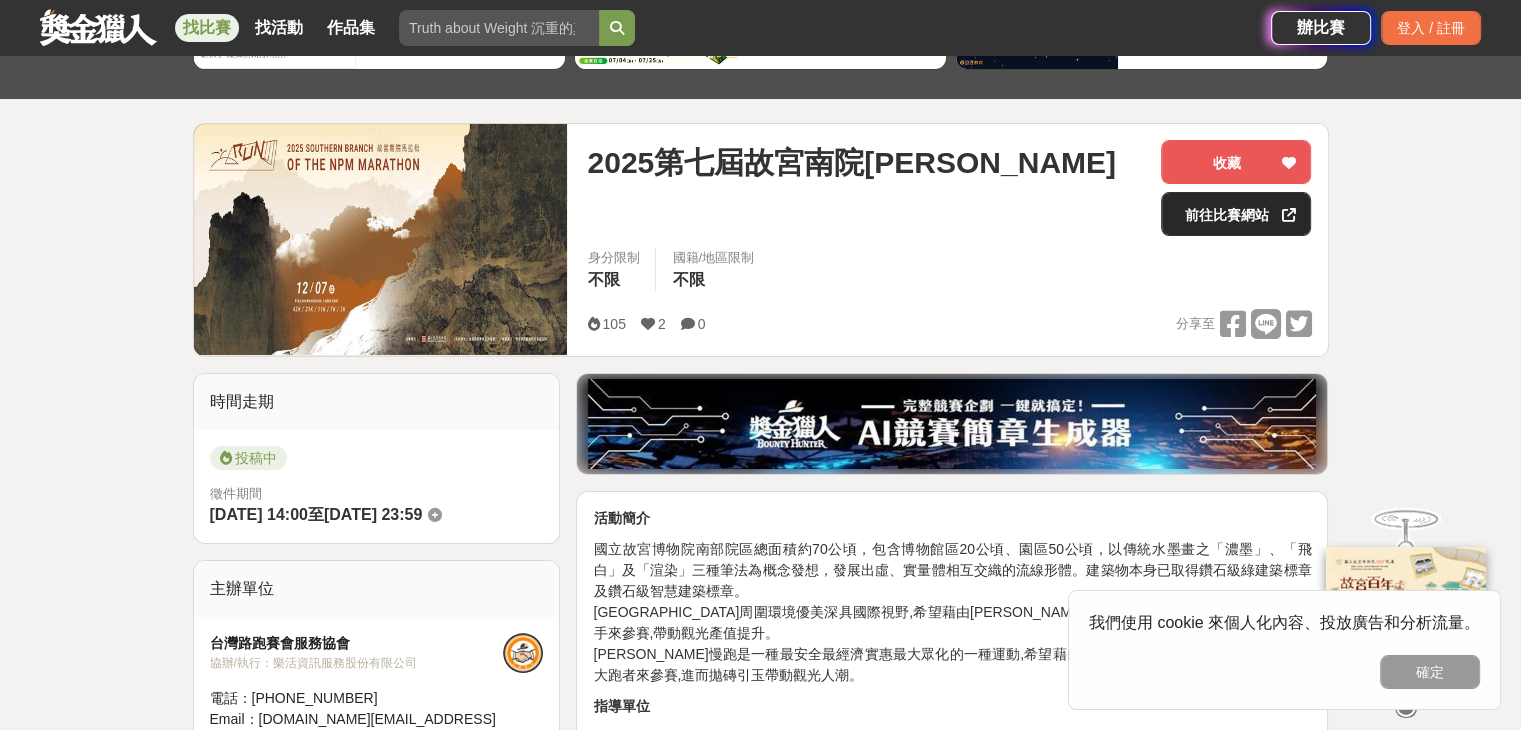 click on "前往比賽網站" at bounding box center (1236, 214) 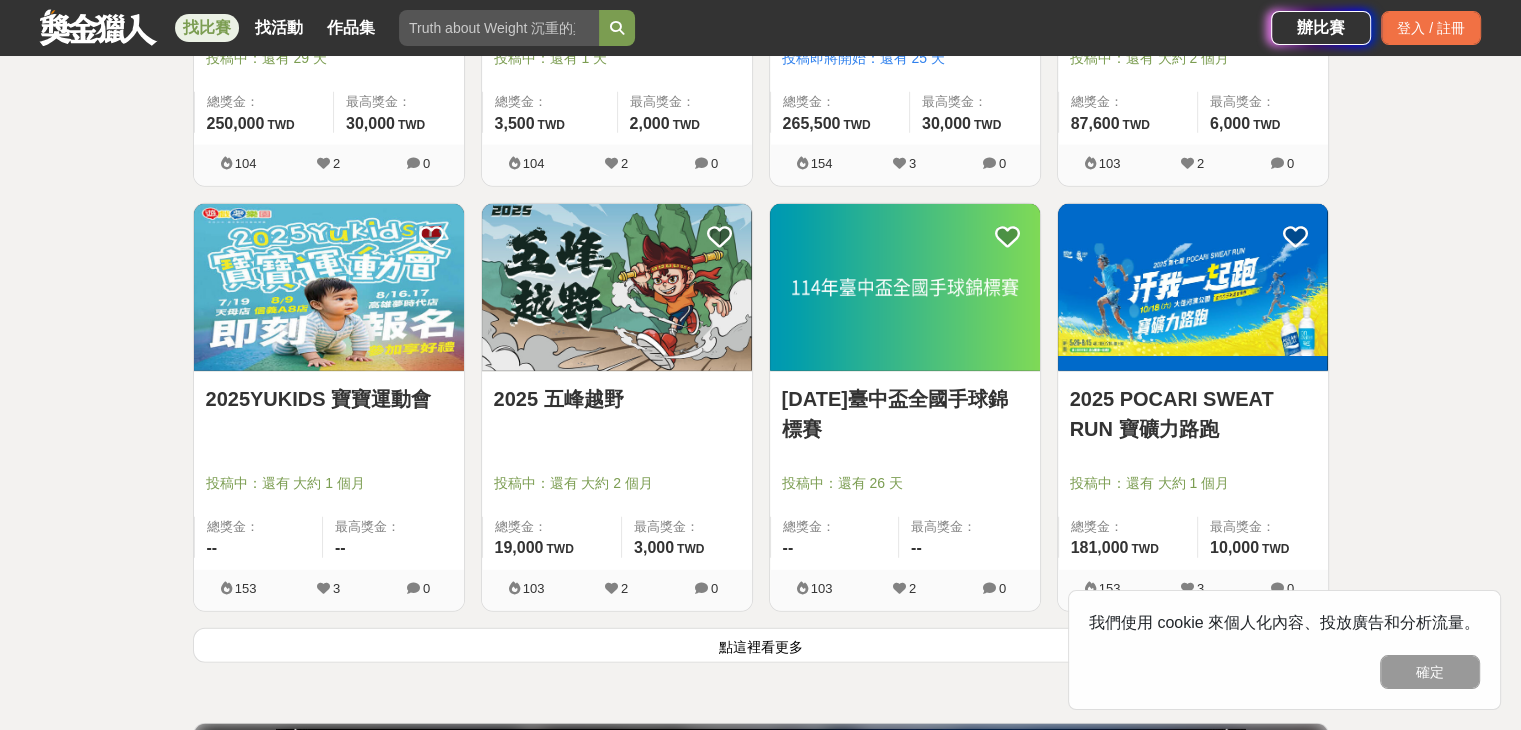 scroll, scrollTop: 4920, scrollLeft: 0, axis: vertical 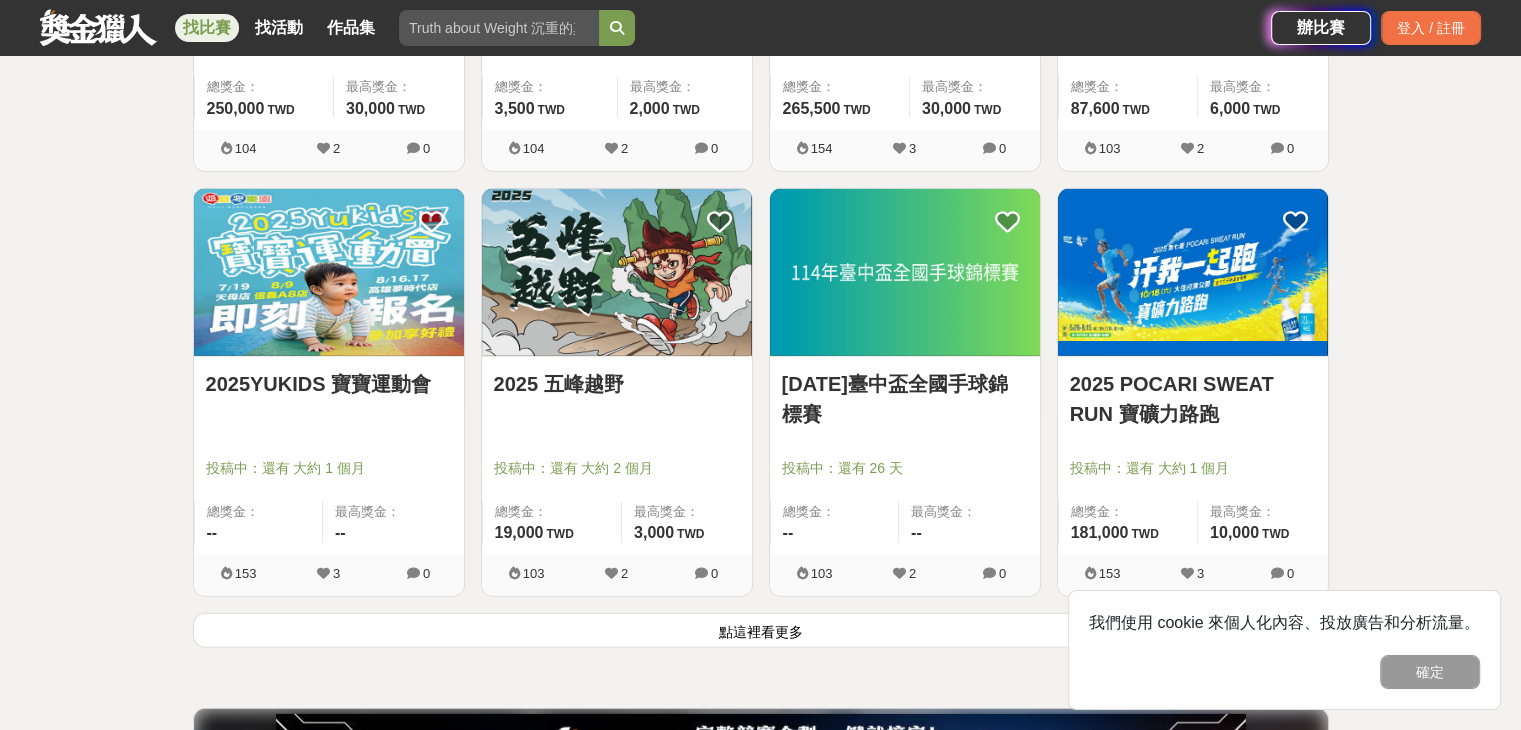 click at bounding box center (617, 272) 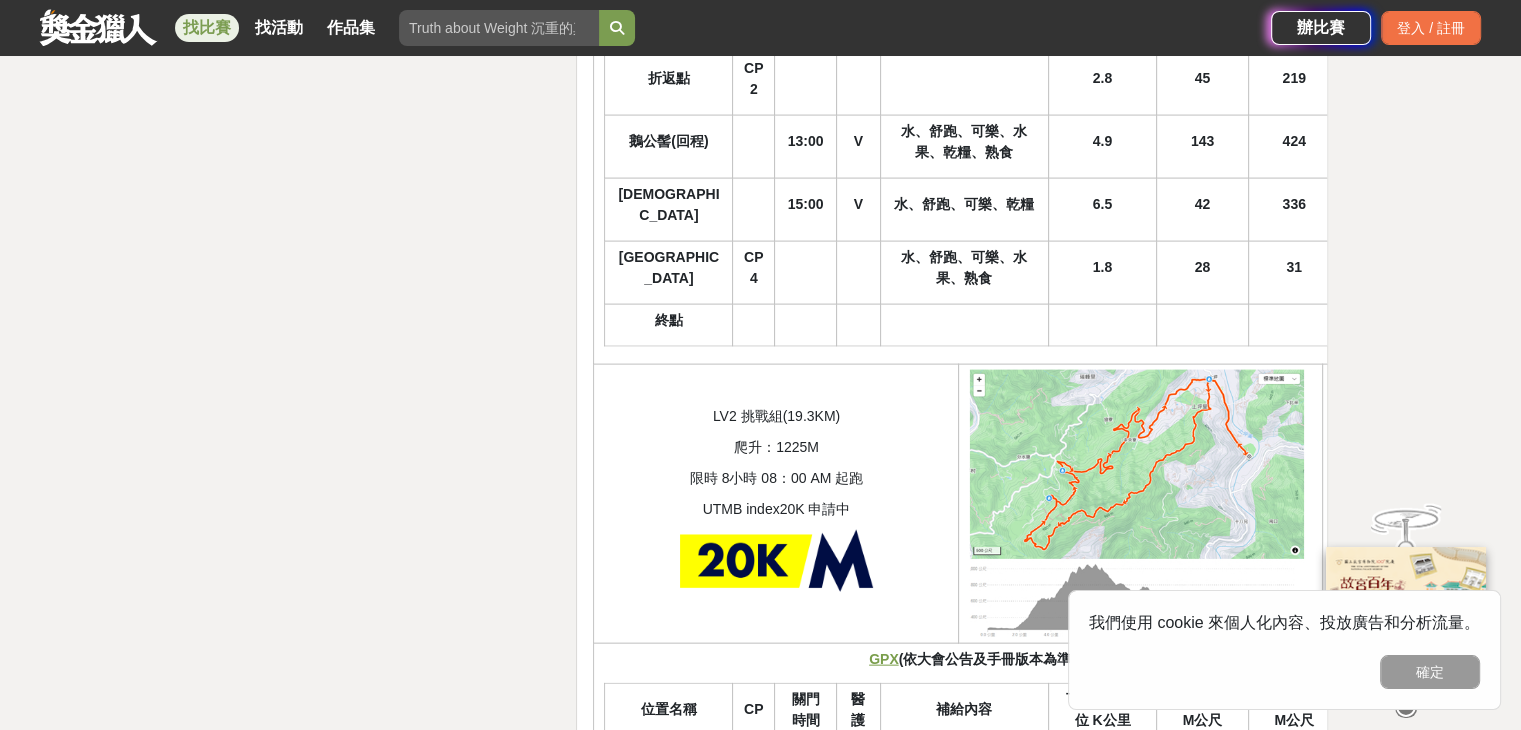 scroll, scrollTop: 4244, scrollLeft: 0, axis: vertical 